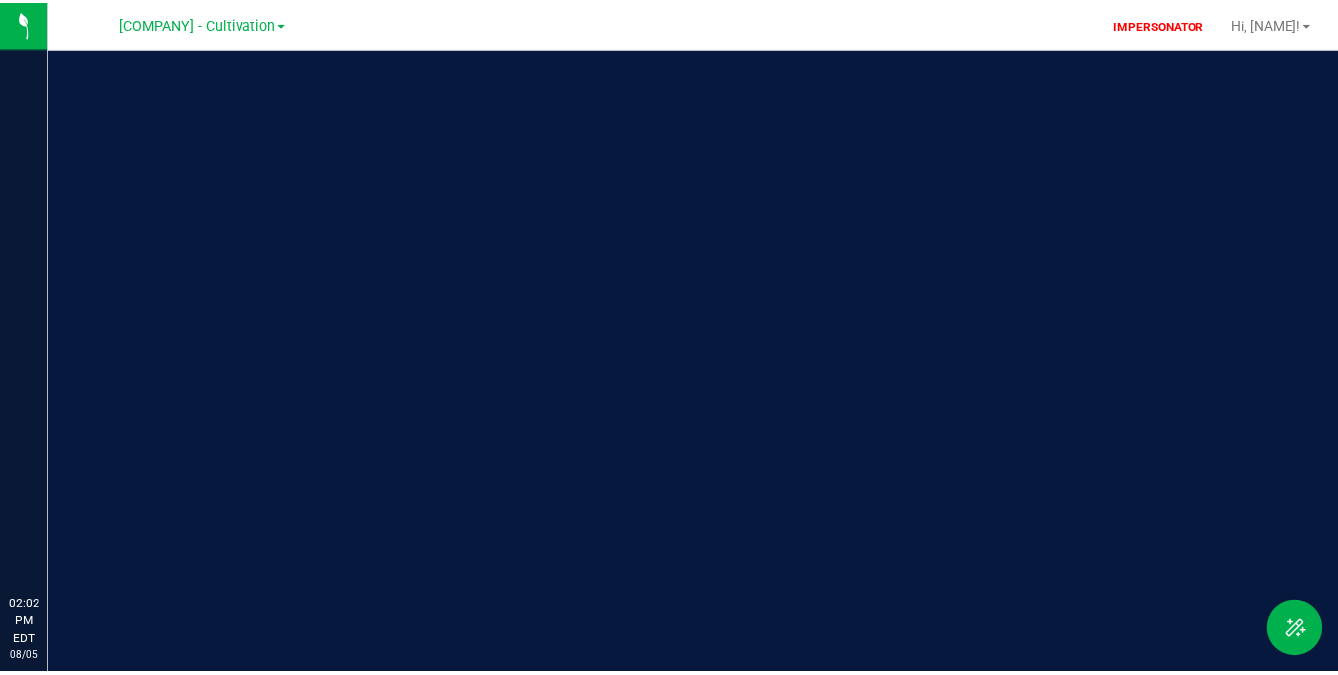 scroll, scrollTop: 0, scrollLeft: 0, axis: both 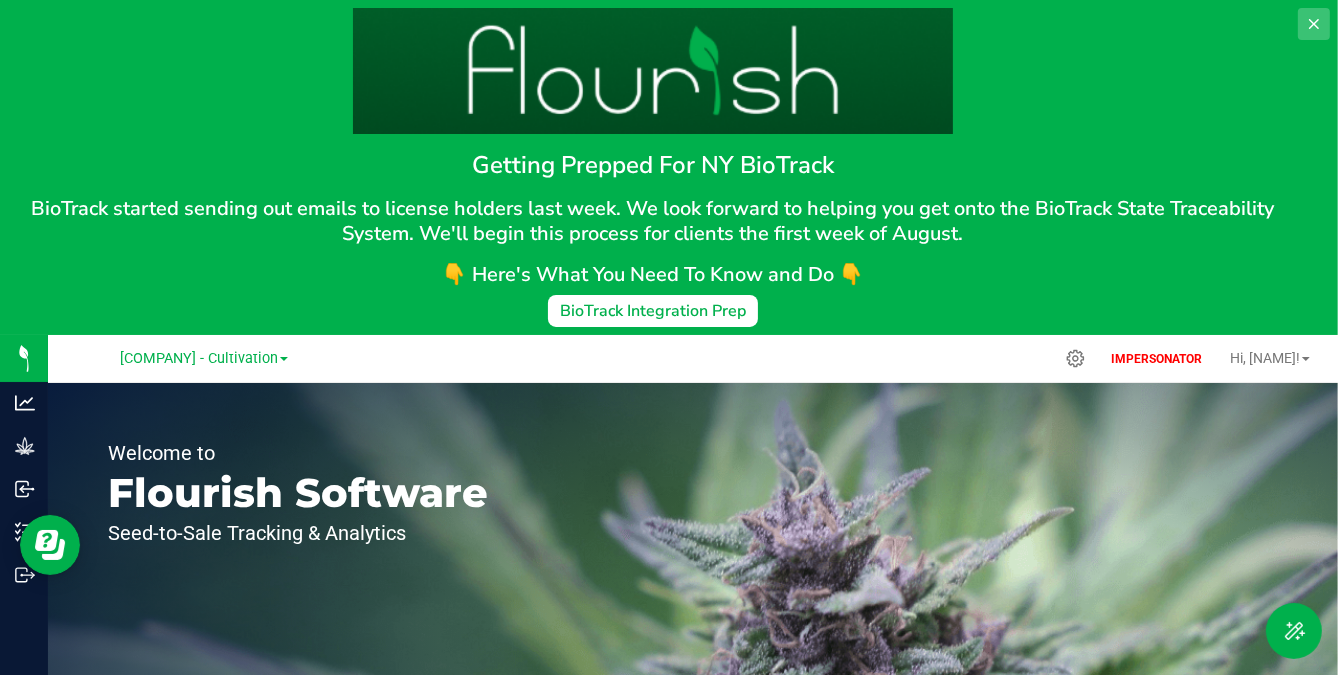 click 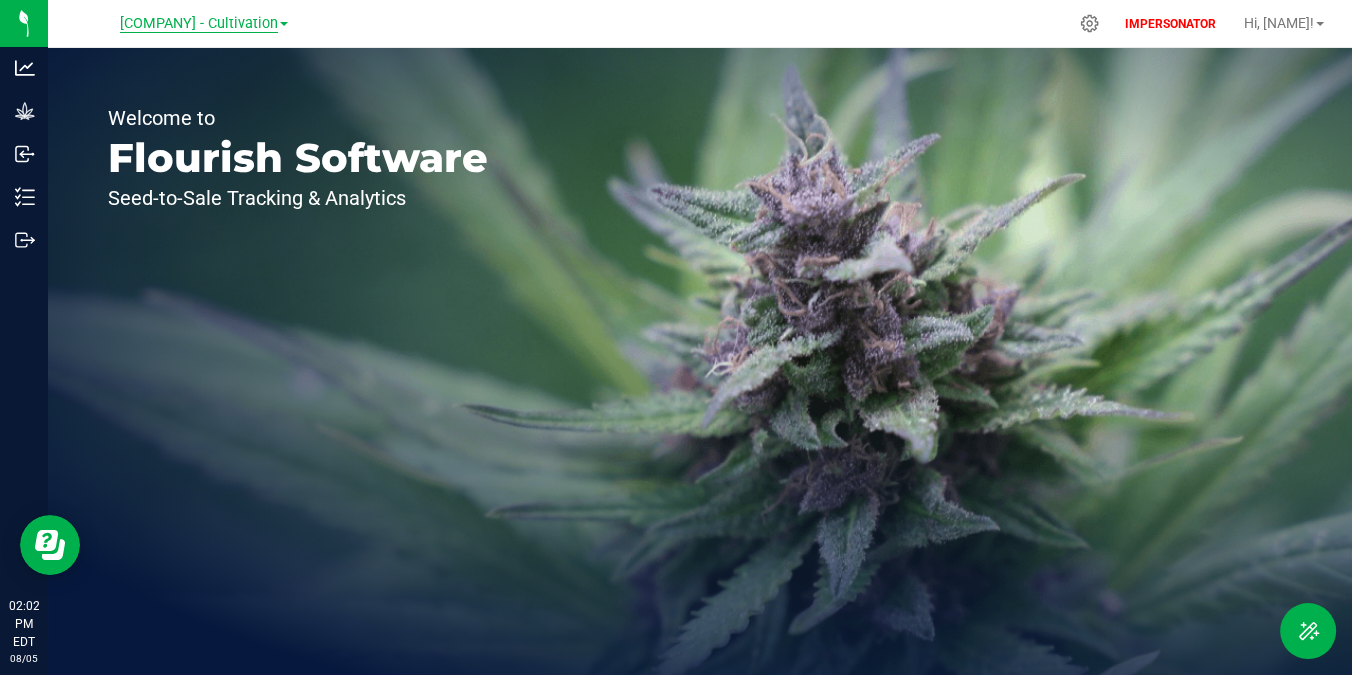 click on "[COMPANY] - Cultivation" at bounding box center [199, 24] 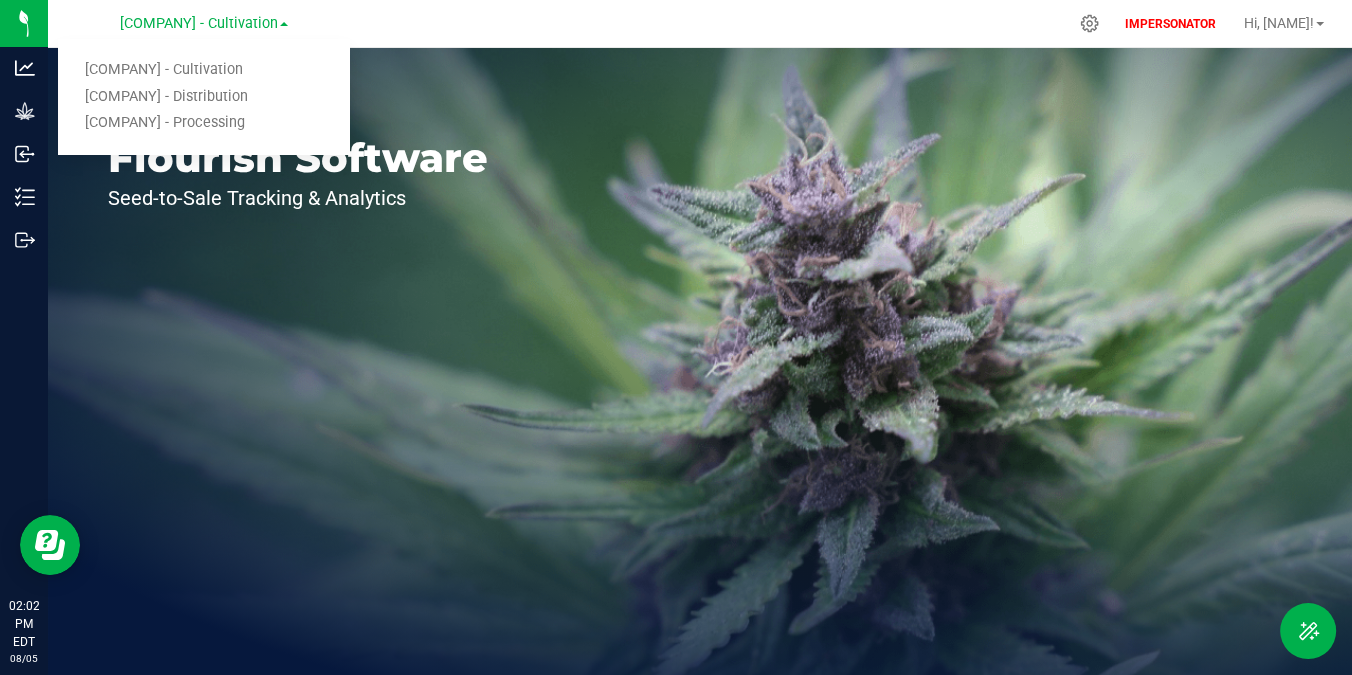 click on "Welcome to   Flourish Software   Seed-to-Sale Tracking & Analytics" at bounding box center [298, 361] 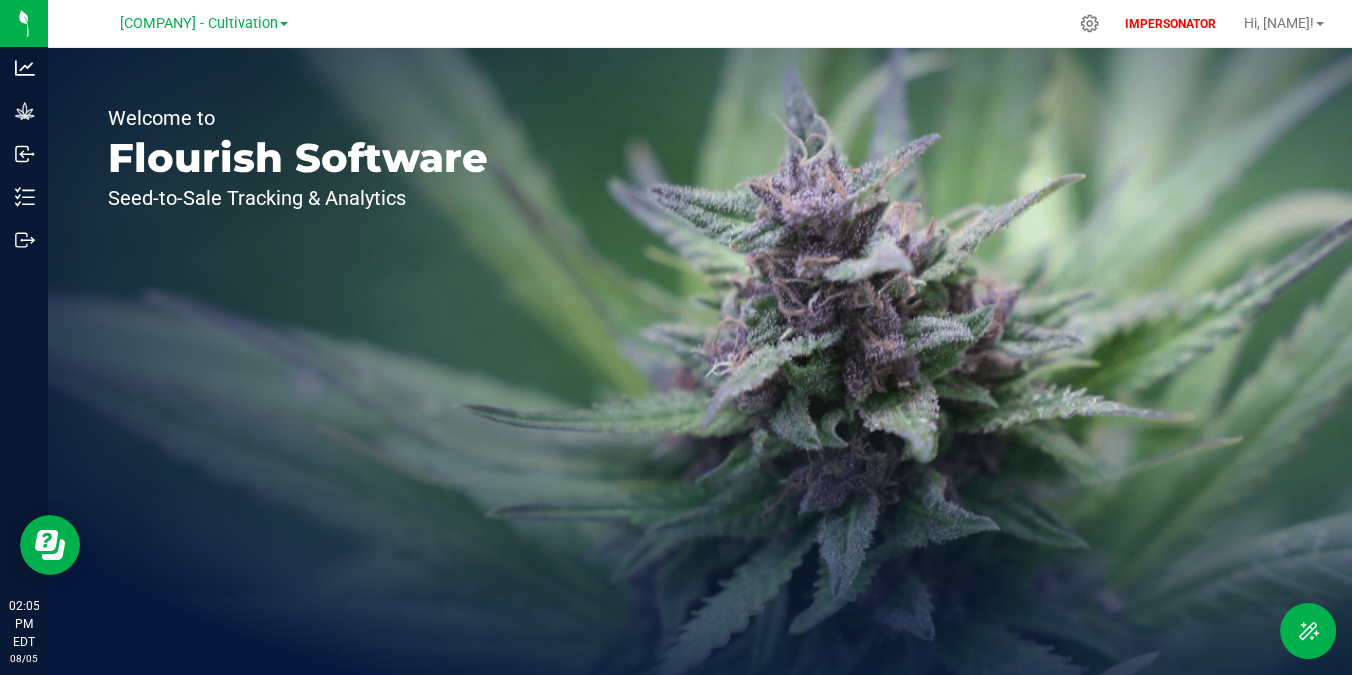 click on "[COMPANY] - [DEPARTMENT]   [COMPANY] - [DEPARTMENT]   [COMPANY] - [DEPARTMENT]   [COMPANY] - [DEPARTMENT]" at bounding box center (204, 23) 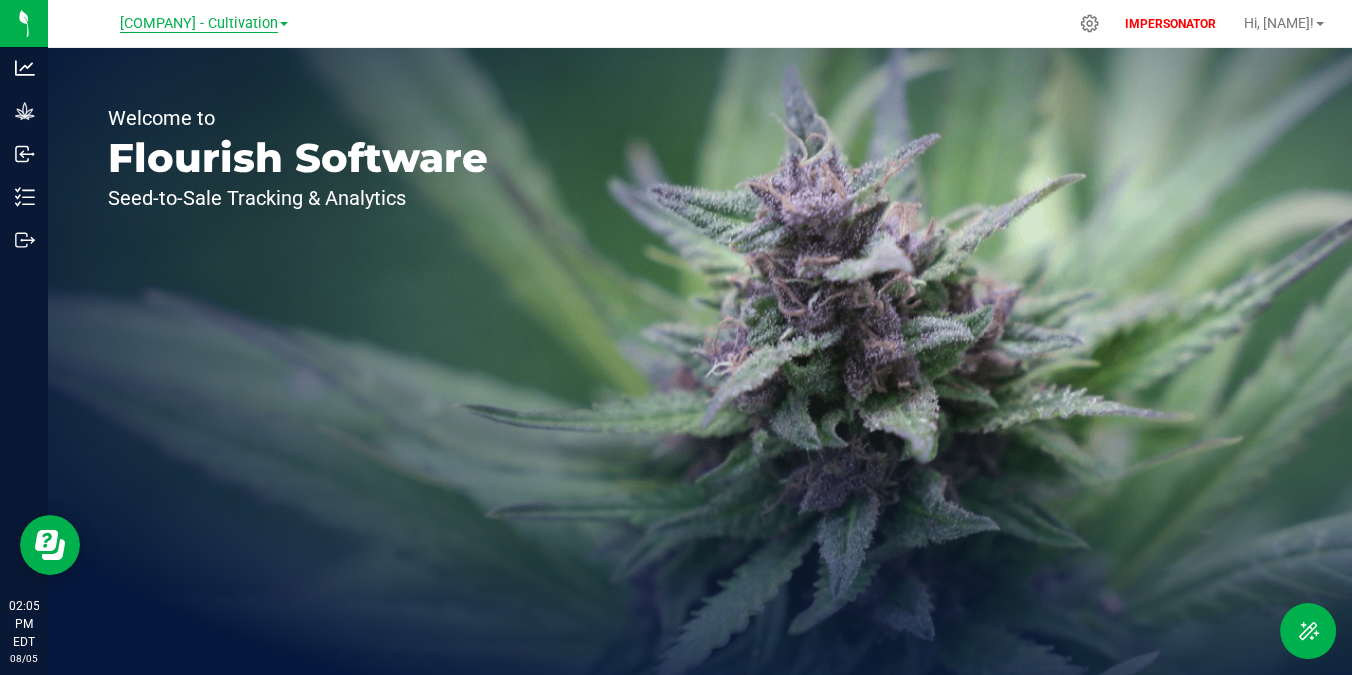 click on "[COMPANY] - Cultivation" at bounding box center (199, 24) 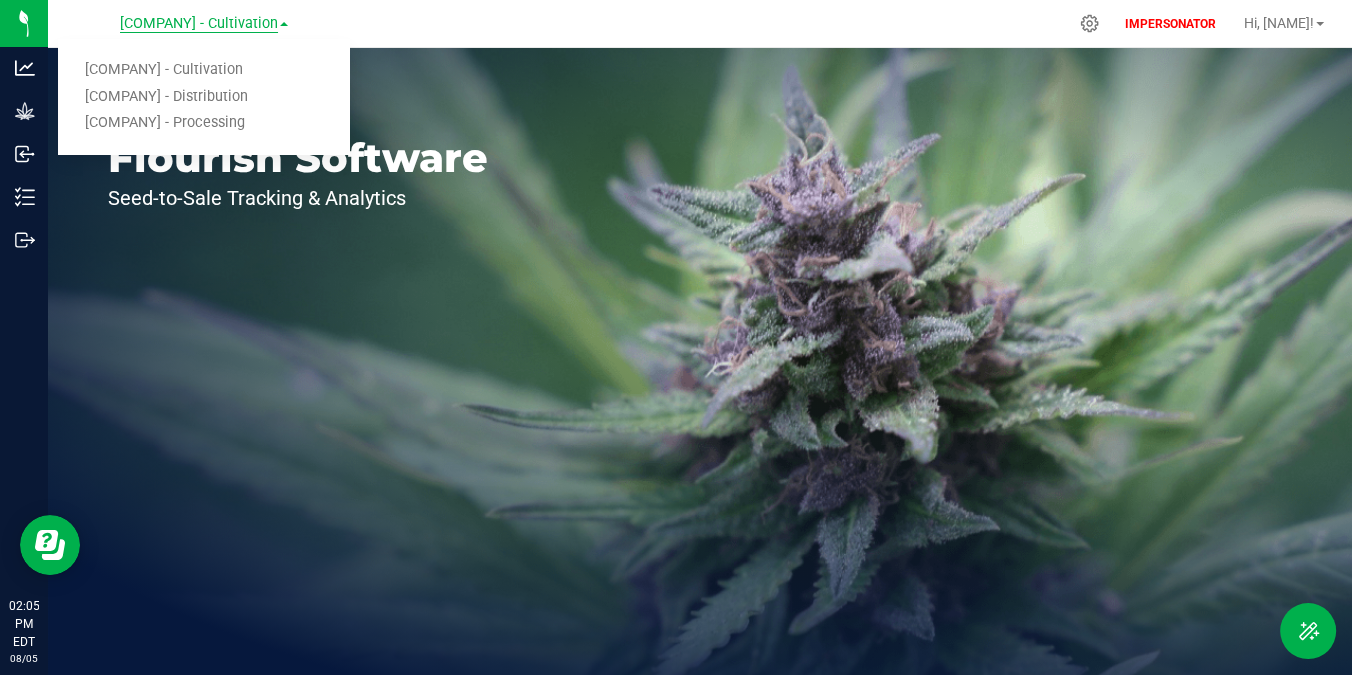 click on "[COMPANY] - Cultivation" at bounding box center (199, 24) 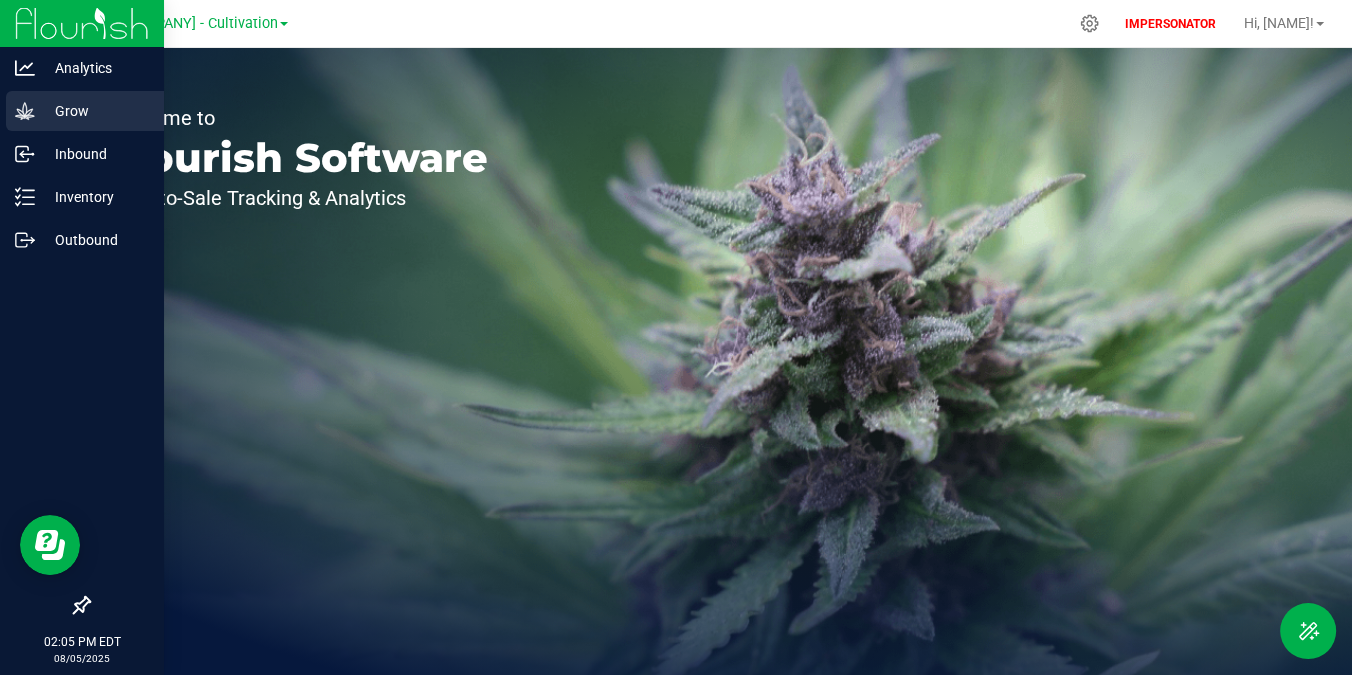 click 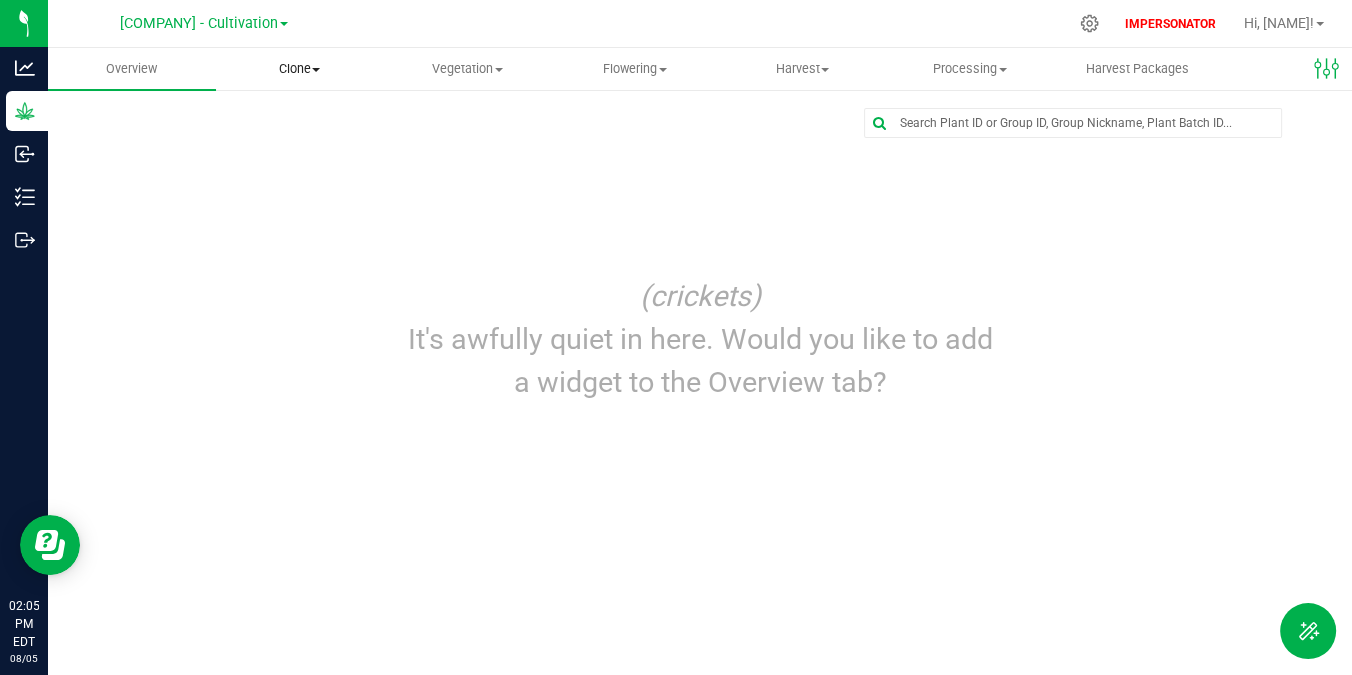 click on "Clone" at bounding box center [300, 69] 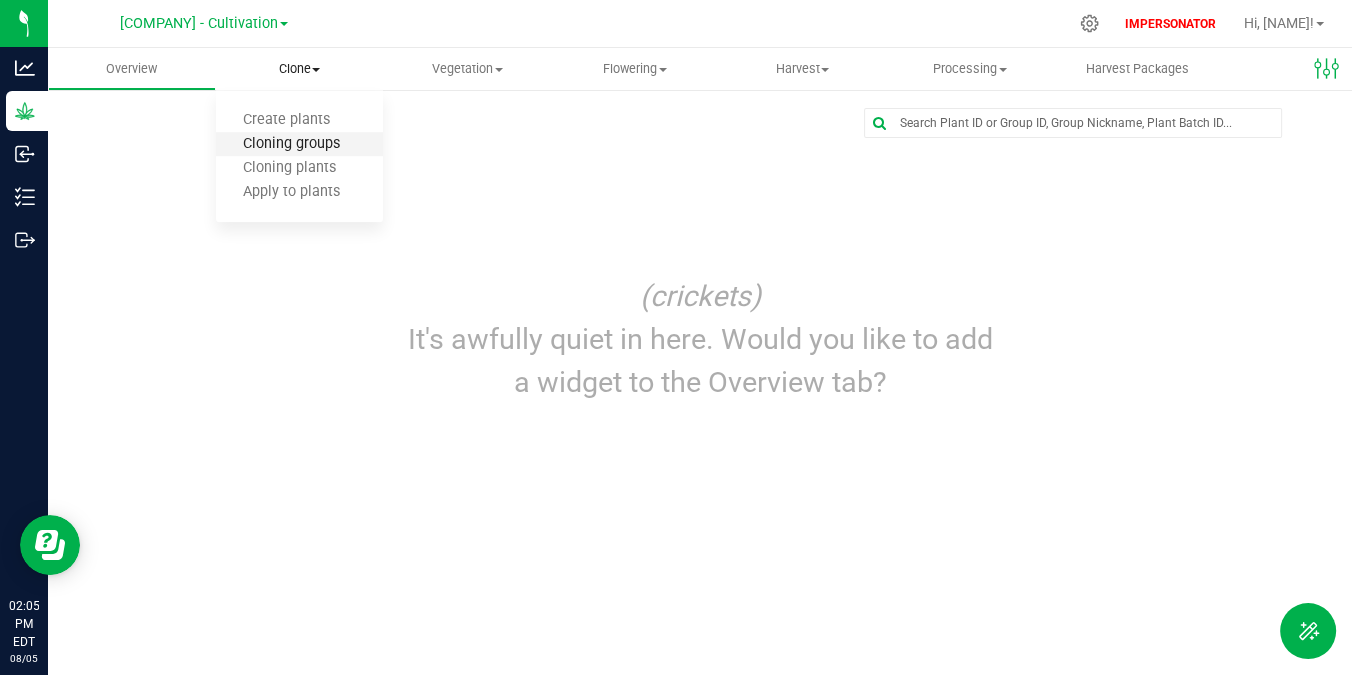 click on "Cloning groups" at bounding box center [291, 144] 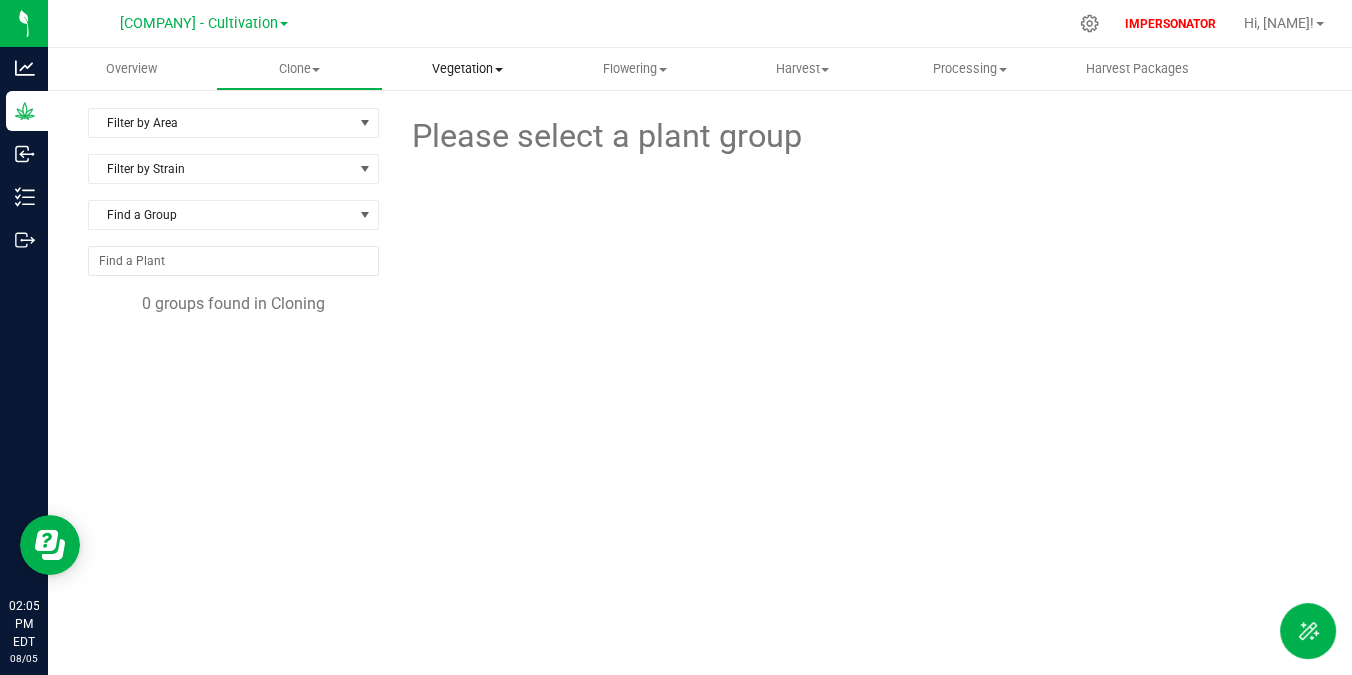 click on "Vegetation" at bounding box center (467, 69) 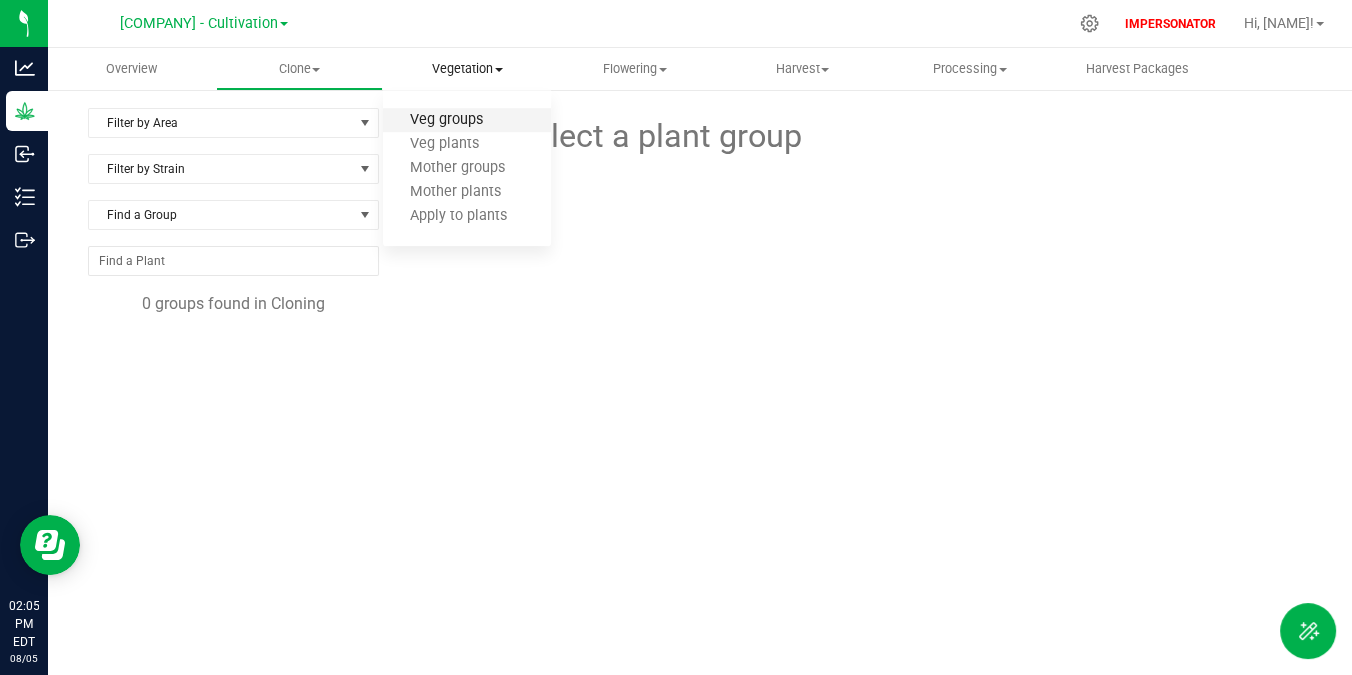 click on "Veg groups" at bounding box center (446, 120) 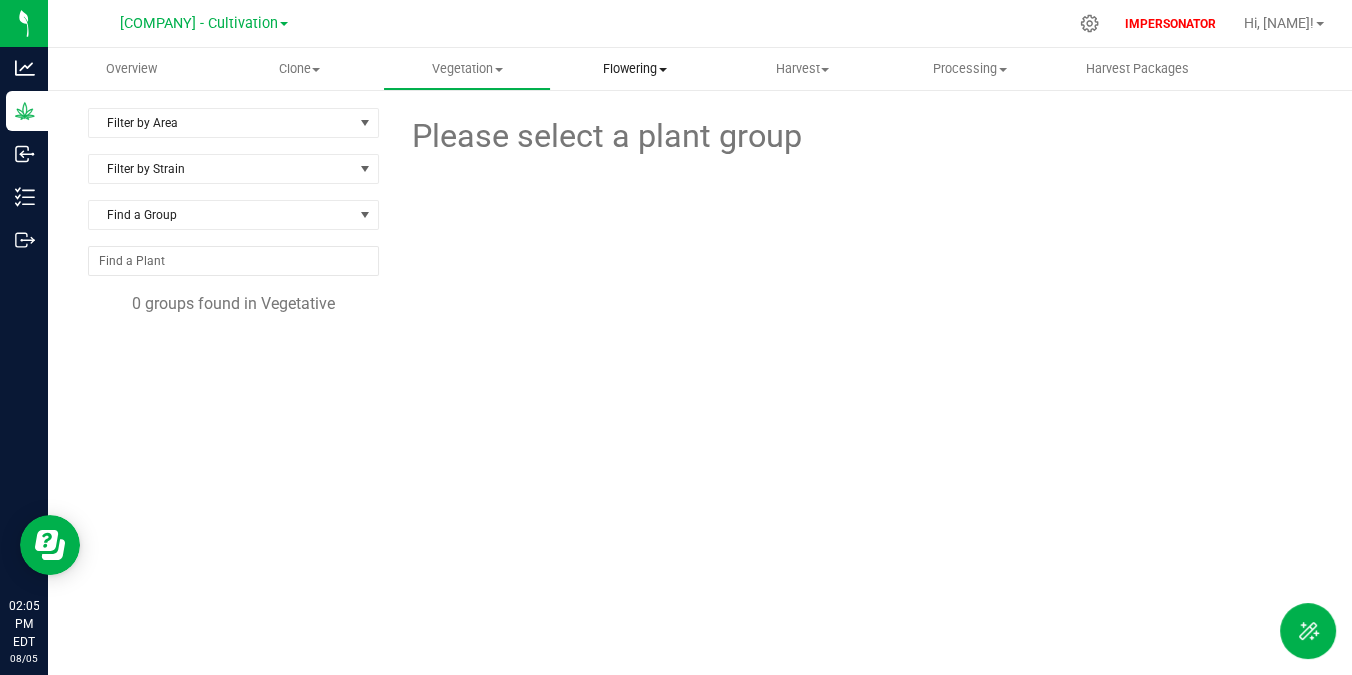 click on "Flowering
Create harvest
Flowering groups
Flowering plants
Apply to plants" at bounding box center (635, 69) 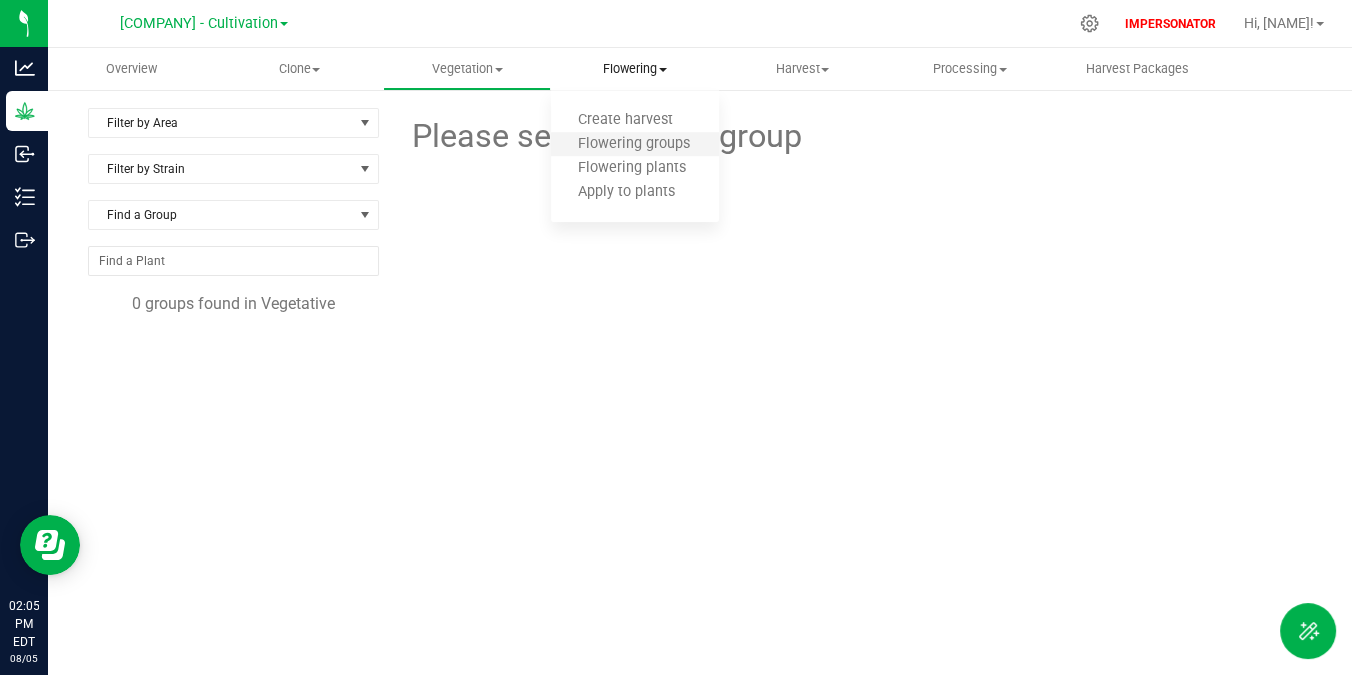 click on "Flowering groups" at bounding box center (635, 145) 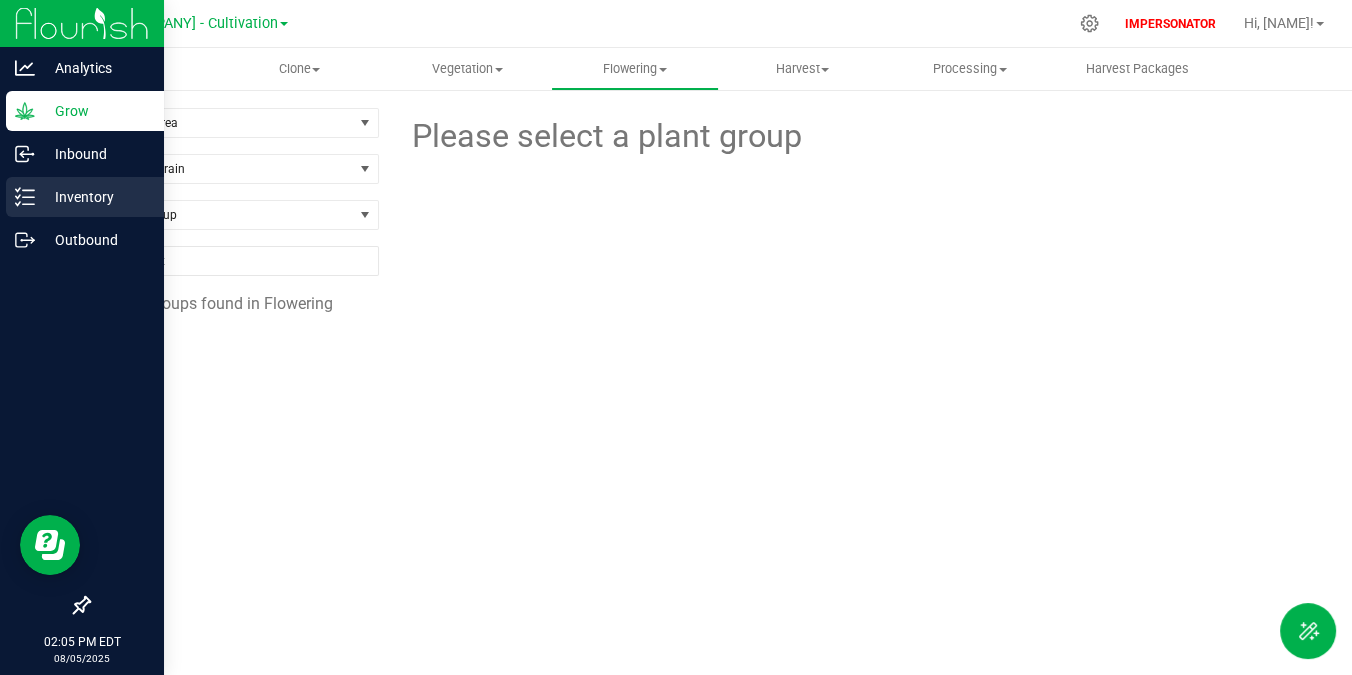 click on "Inventory" at bounding box center [95, 197] 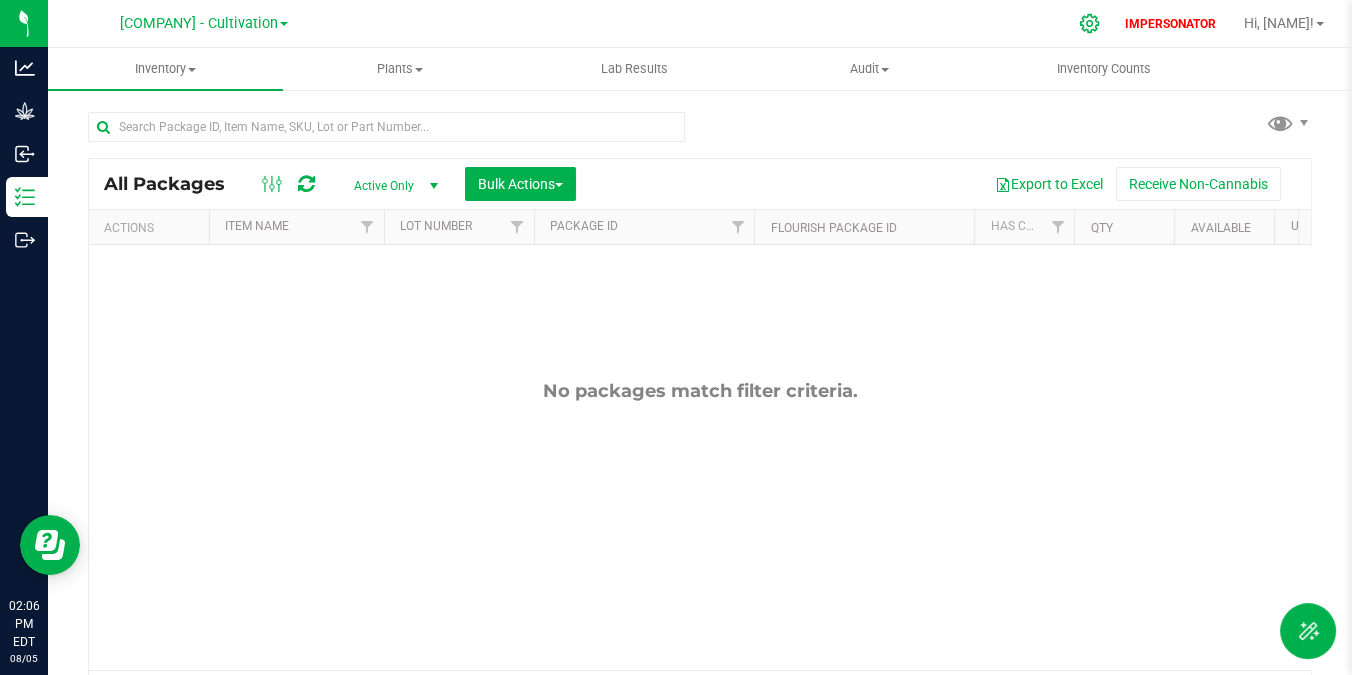 click 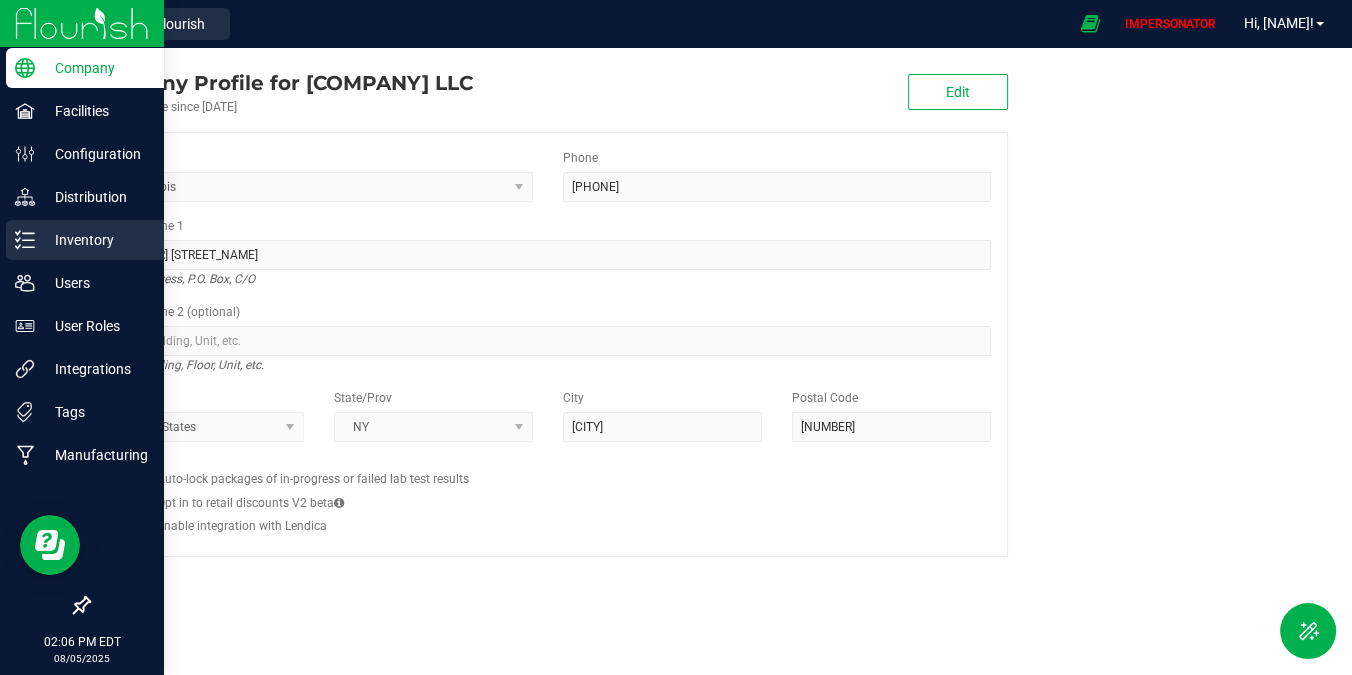 click on "Inventory" at bounding box center [95, 240] 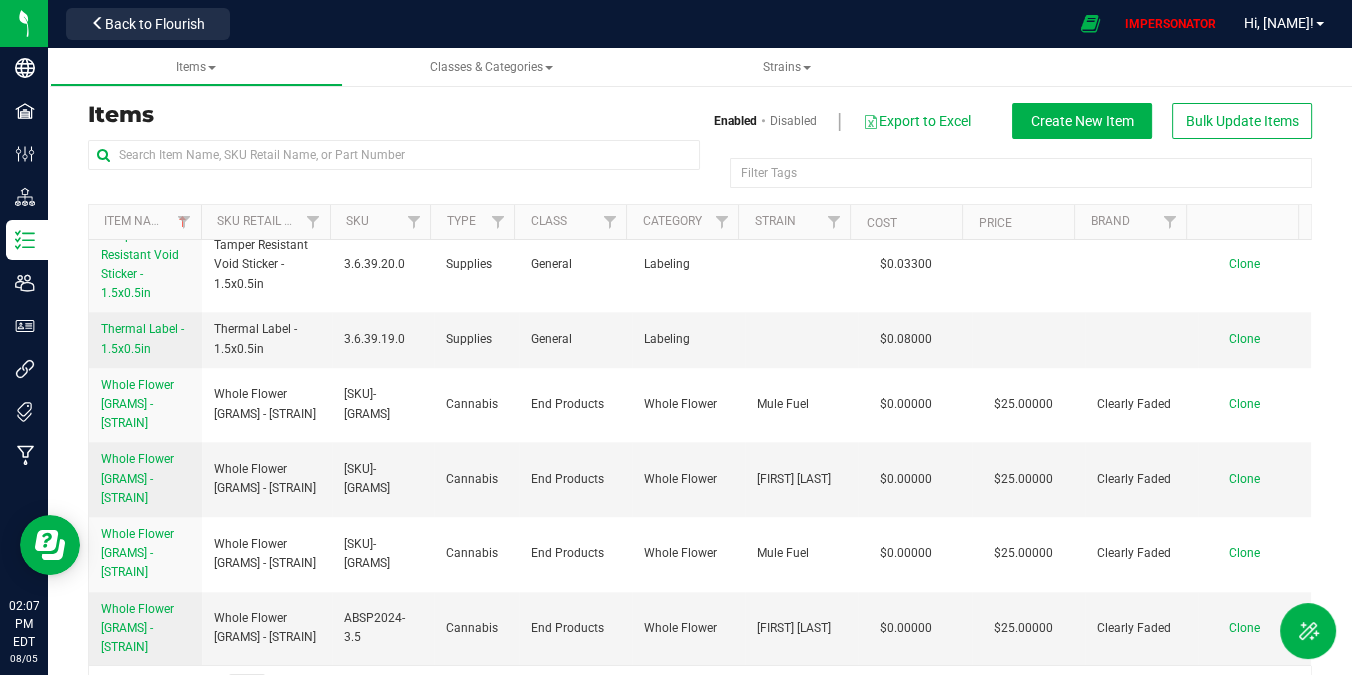 scroll, scrollTop: 0, scrollLeft: 0, axis: both 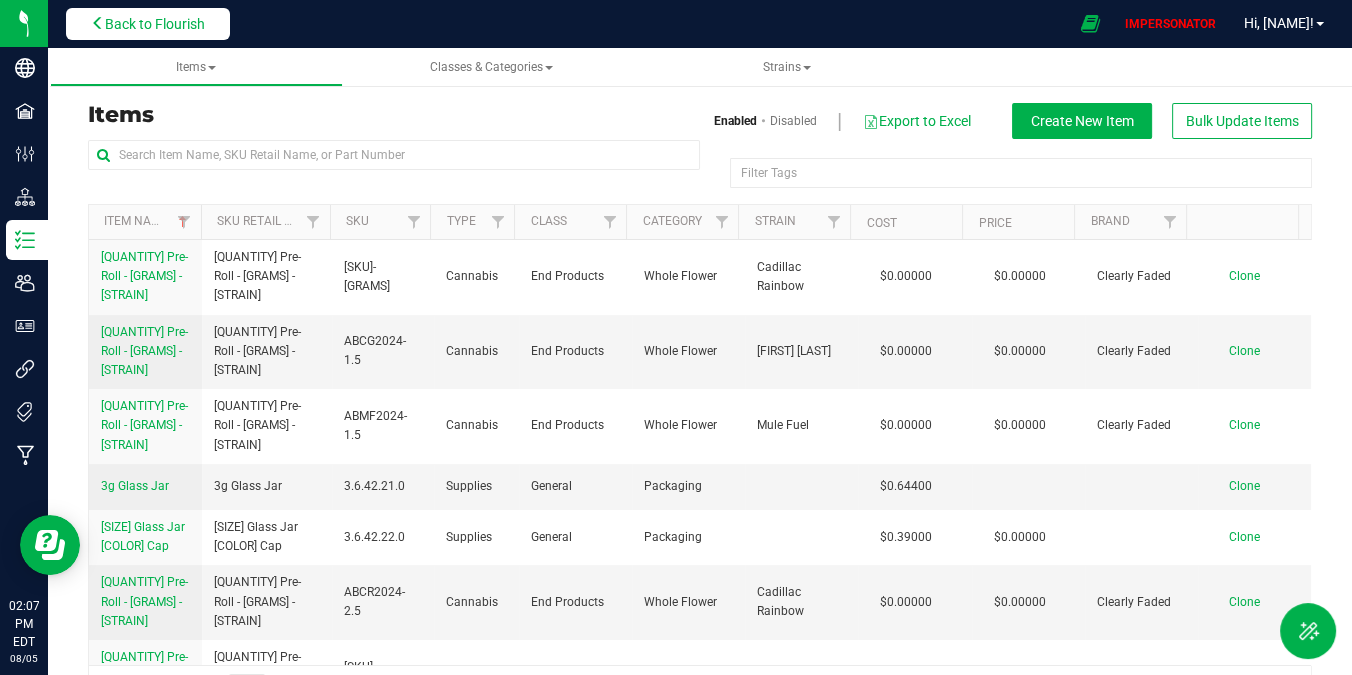 click on "Back to Flourish" at bounding box center (148, 24) 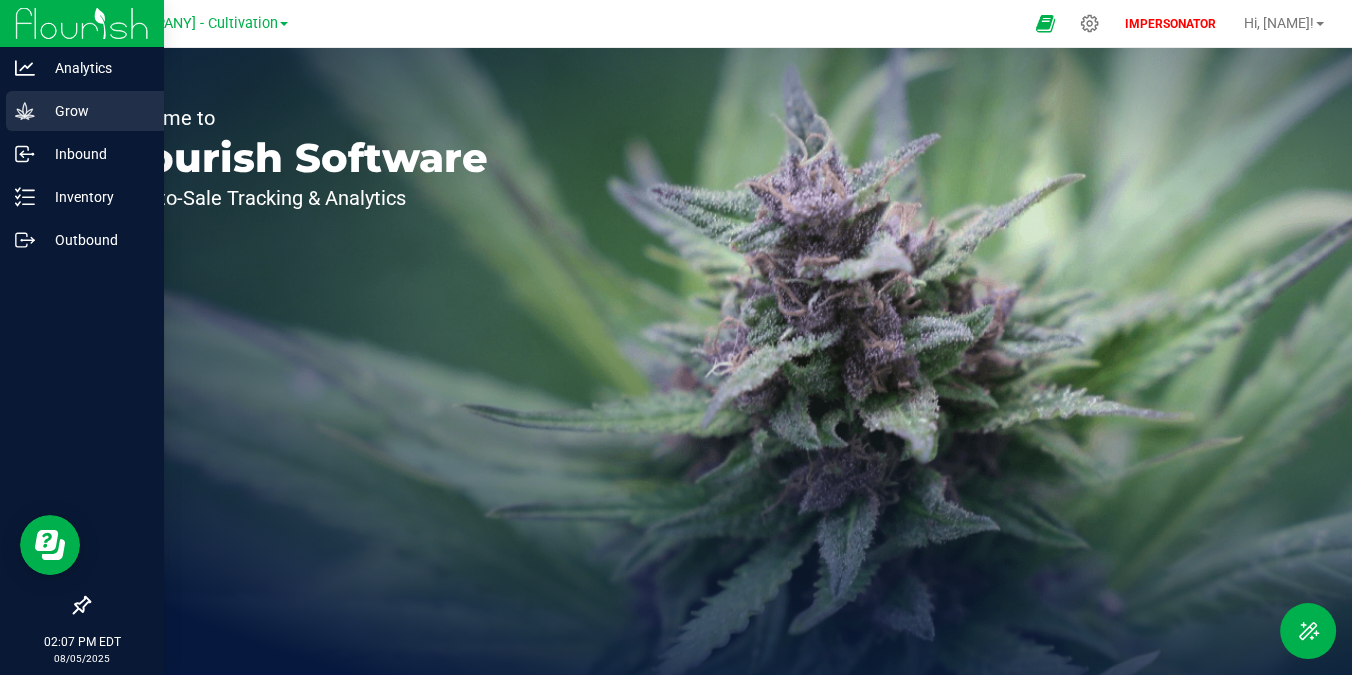 click 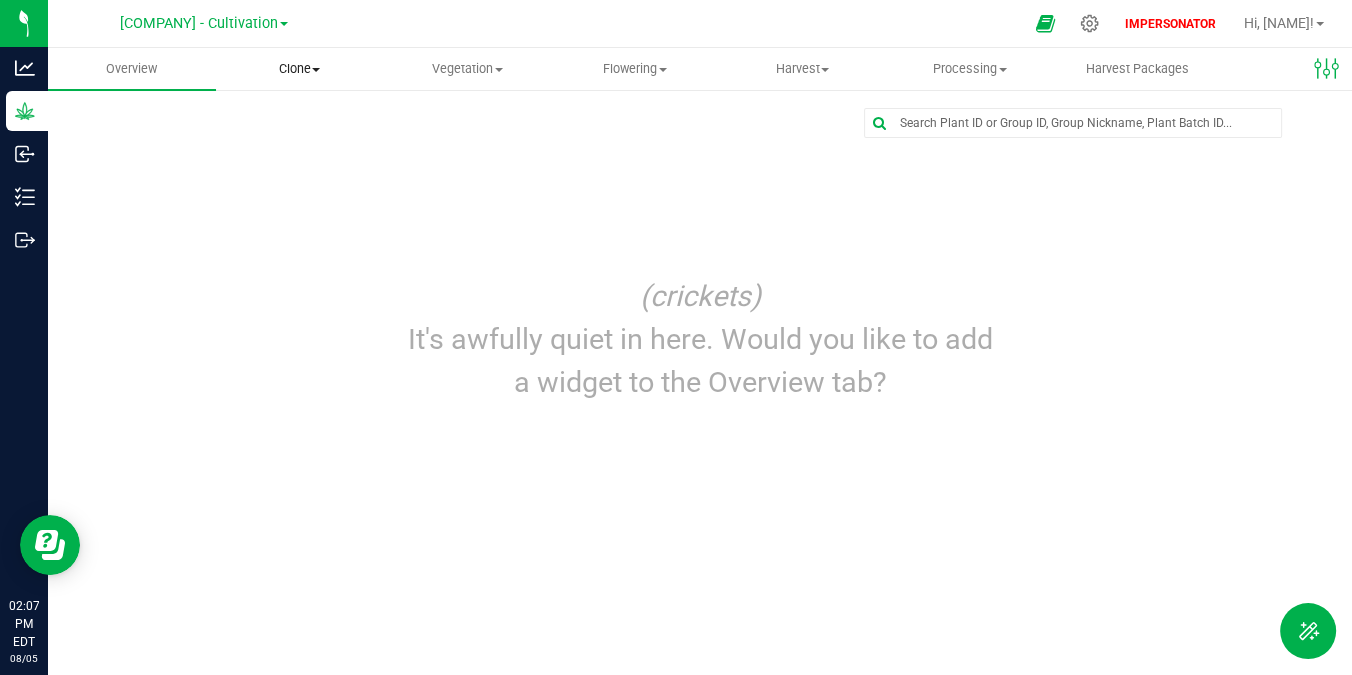 click on "Clone" at bounding box center (300, 69) 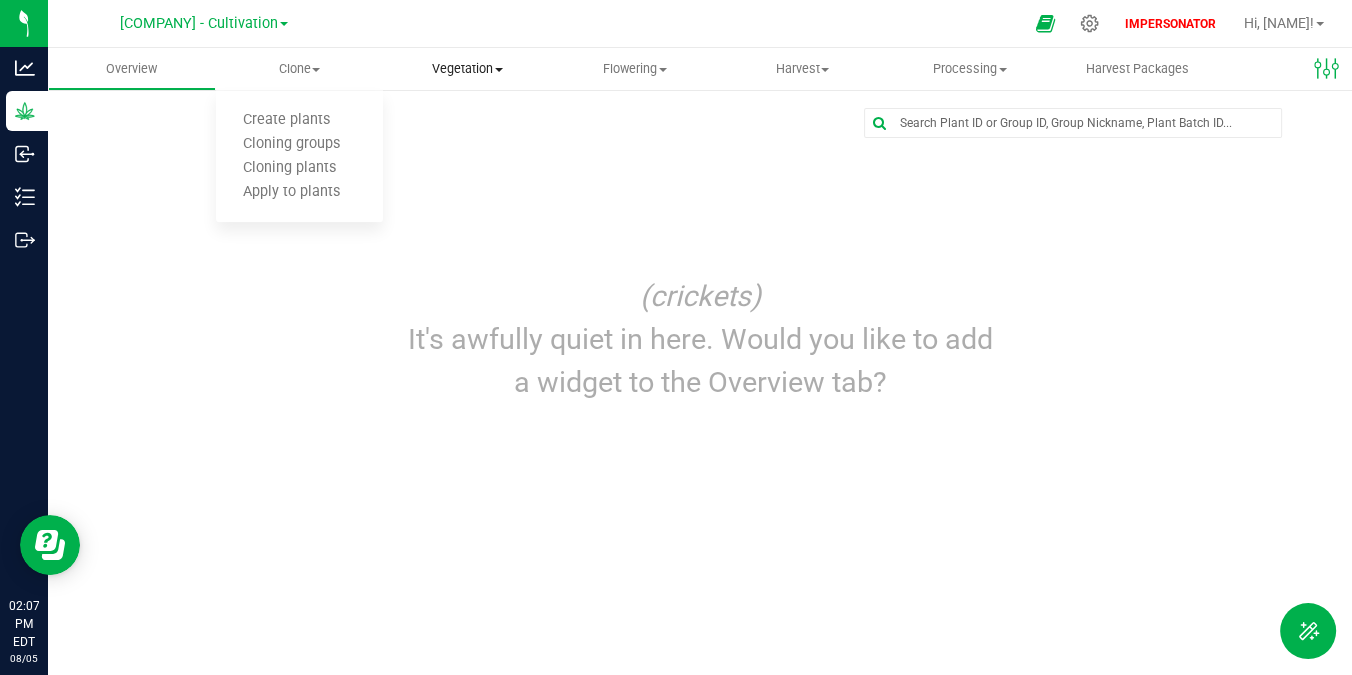 click on "Vegetation" at bounding box center (467, 69) 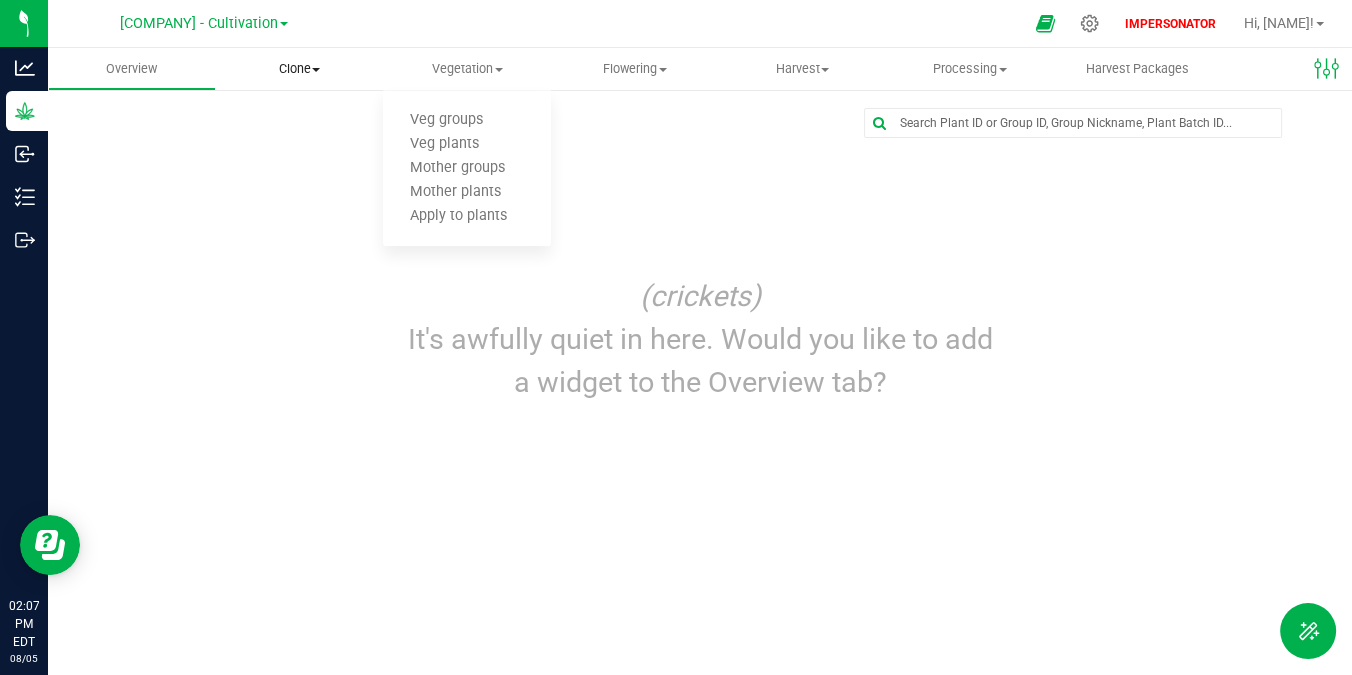 click on "Clone" at bounding box center (300, 69) 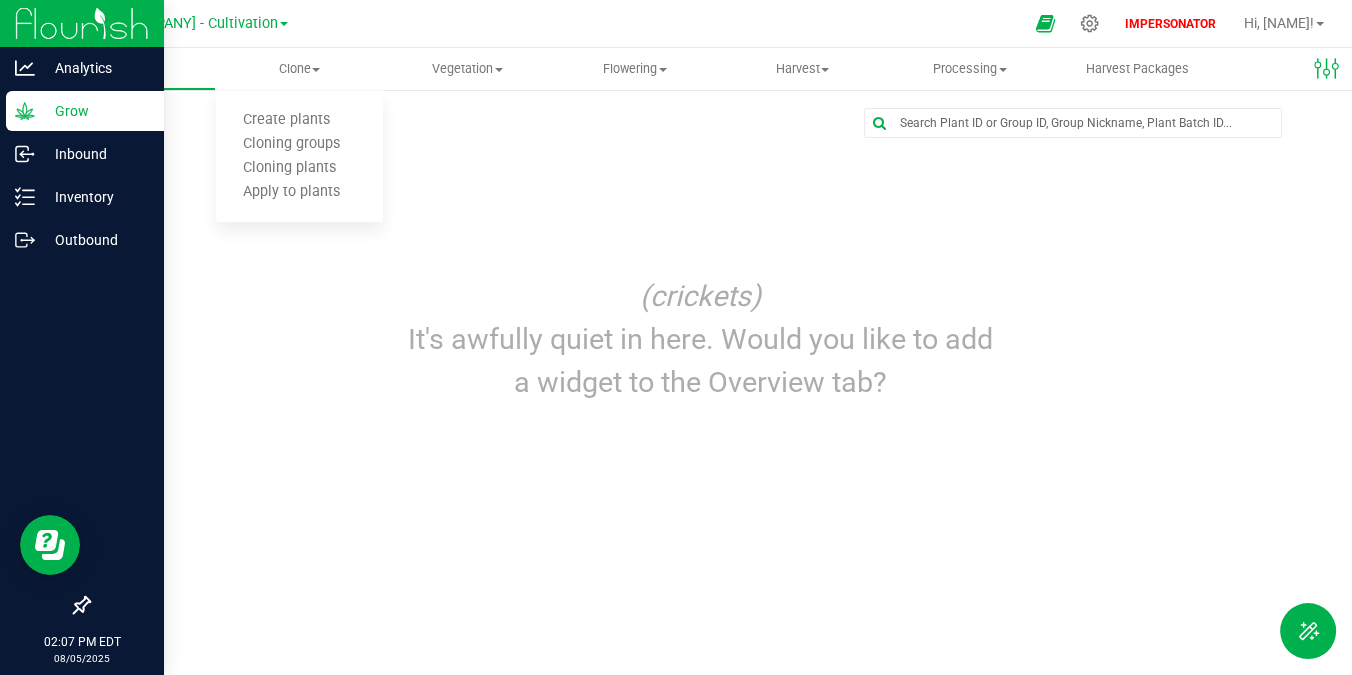 click on "Grow" at bounding box center (95, 111) 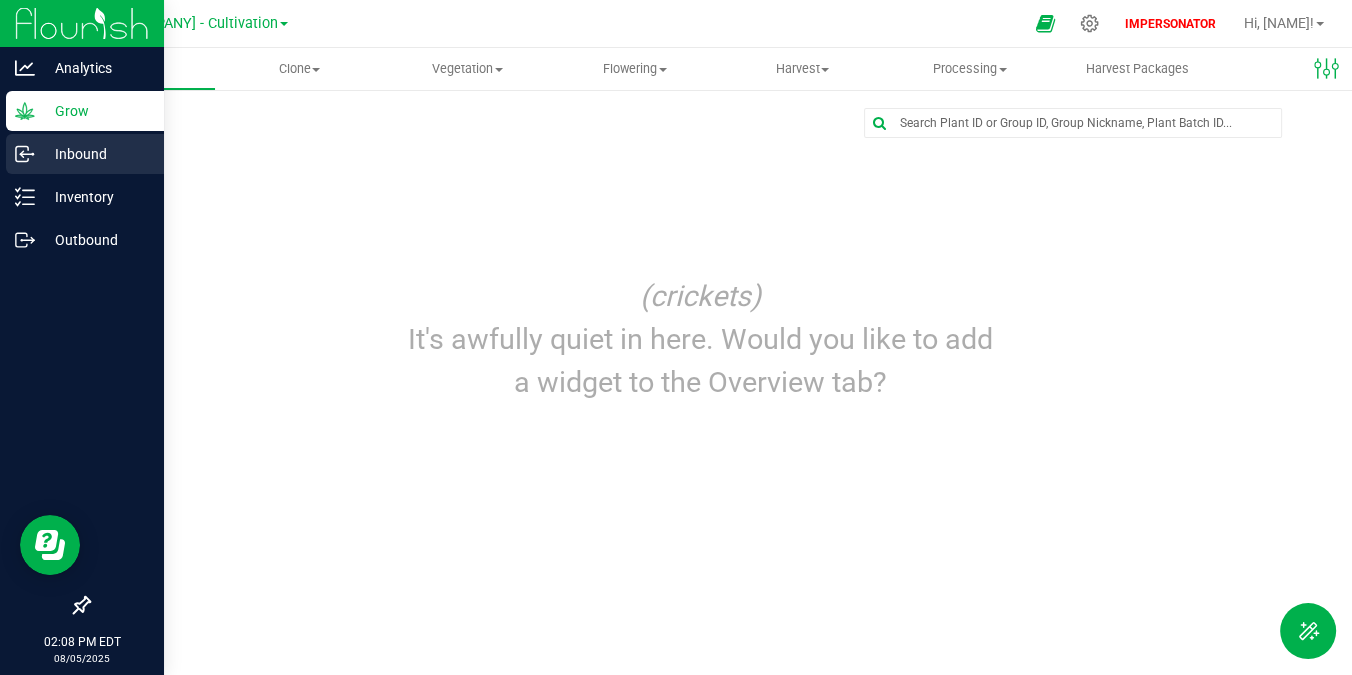 click on "Inbound" at bounding box center [95, 154] 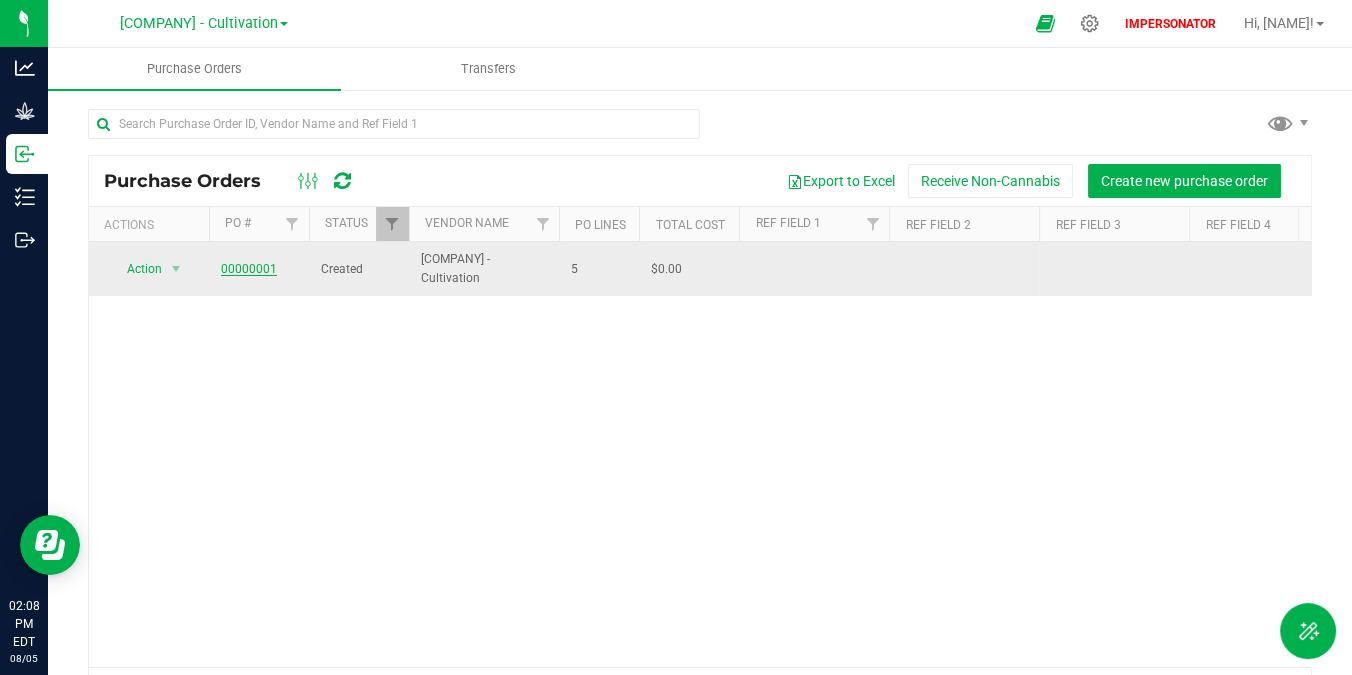click on "00000001" at bounding box center [249, 269] 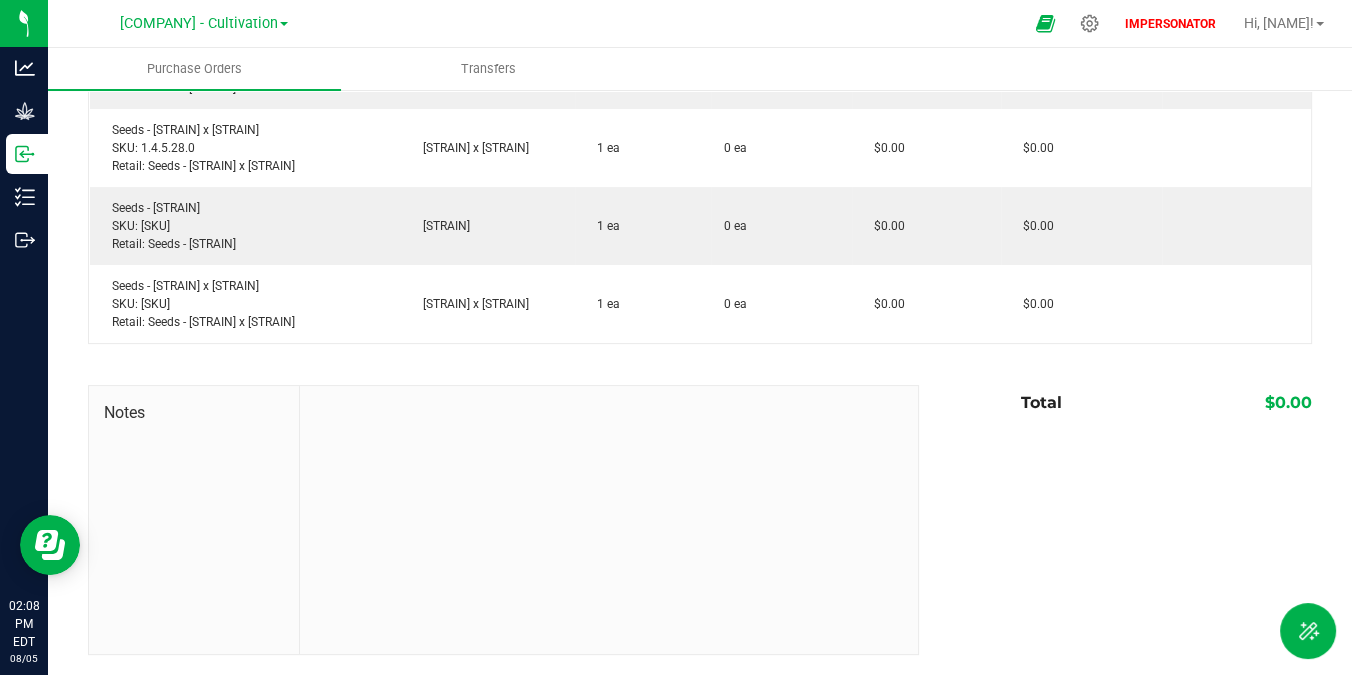 scroll, scrollTop: 19, scrollLeft: 0, axis: vertical 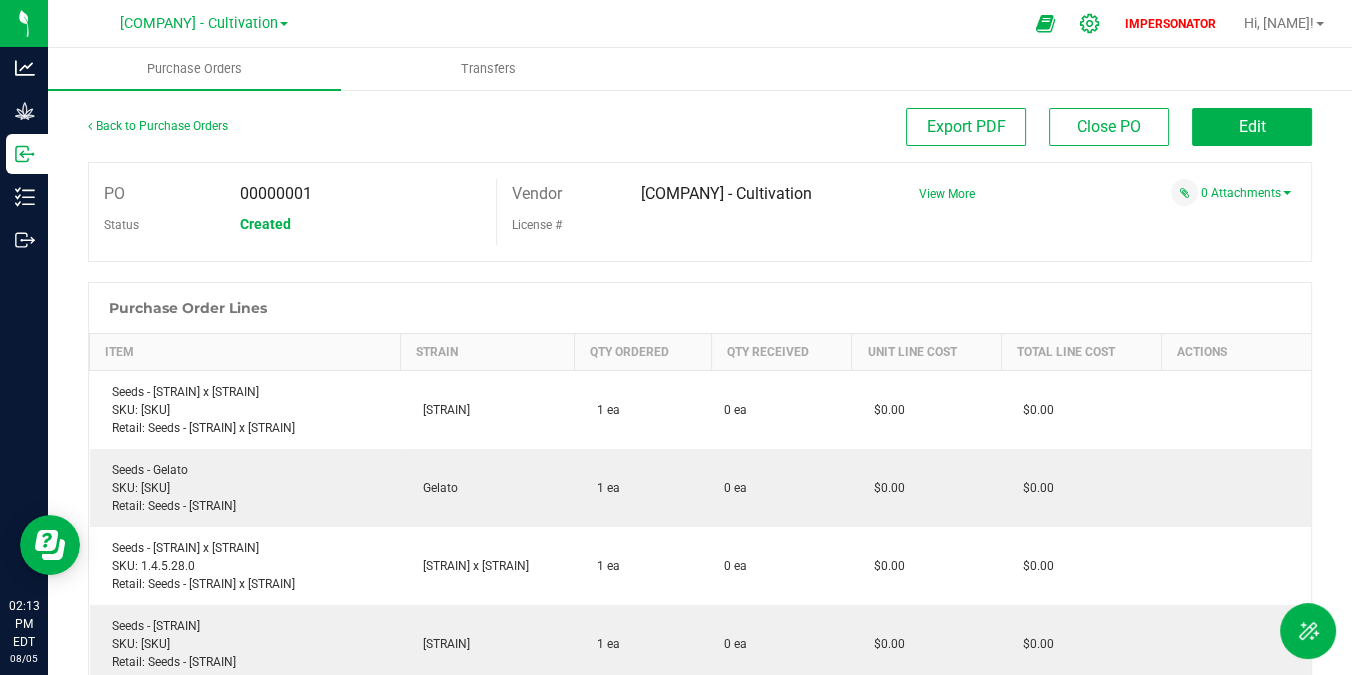 click at bounding box center (1090, 23) 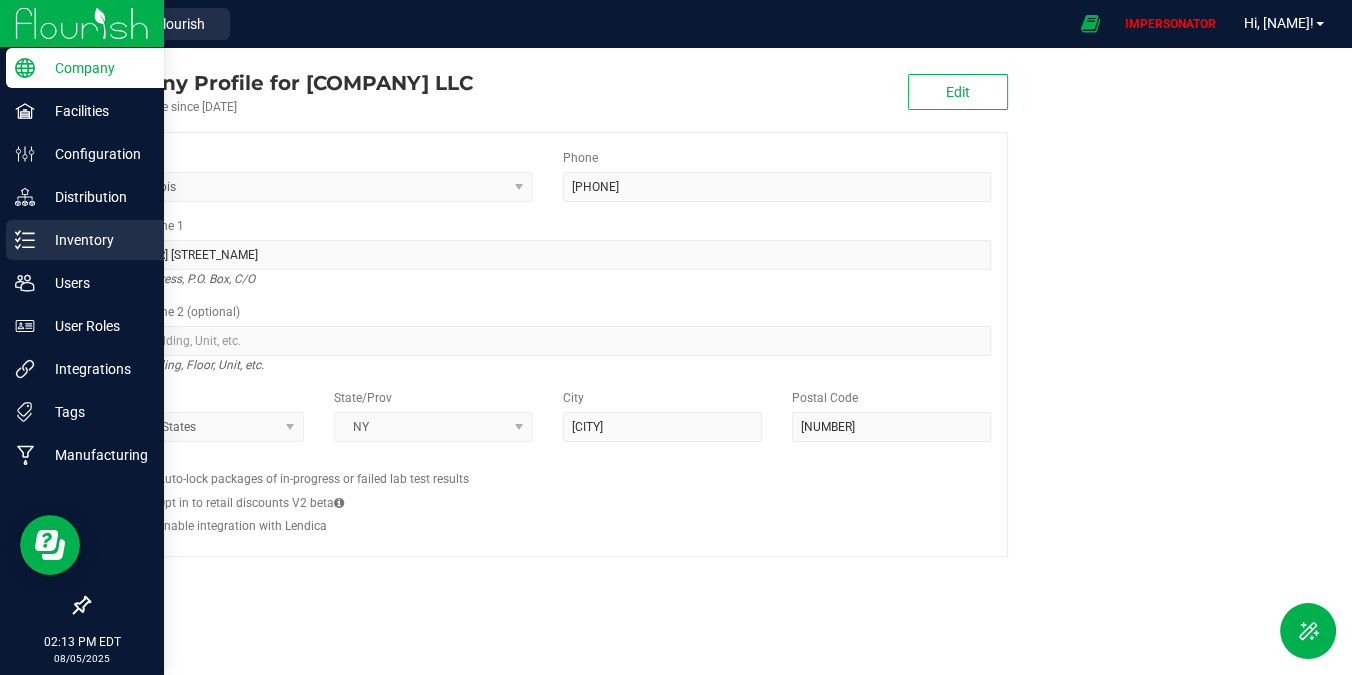 click on "Inventory" at bounding box center (95, 240) 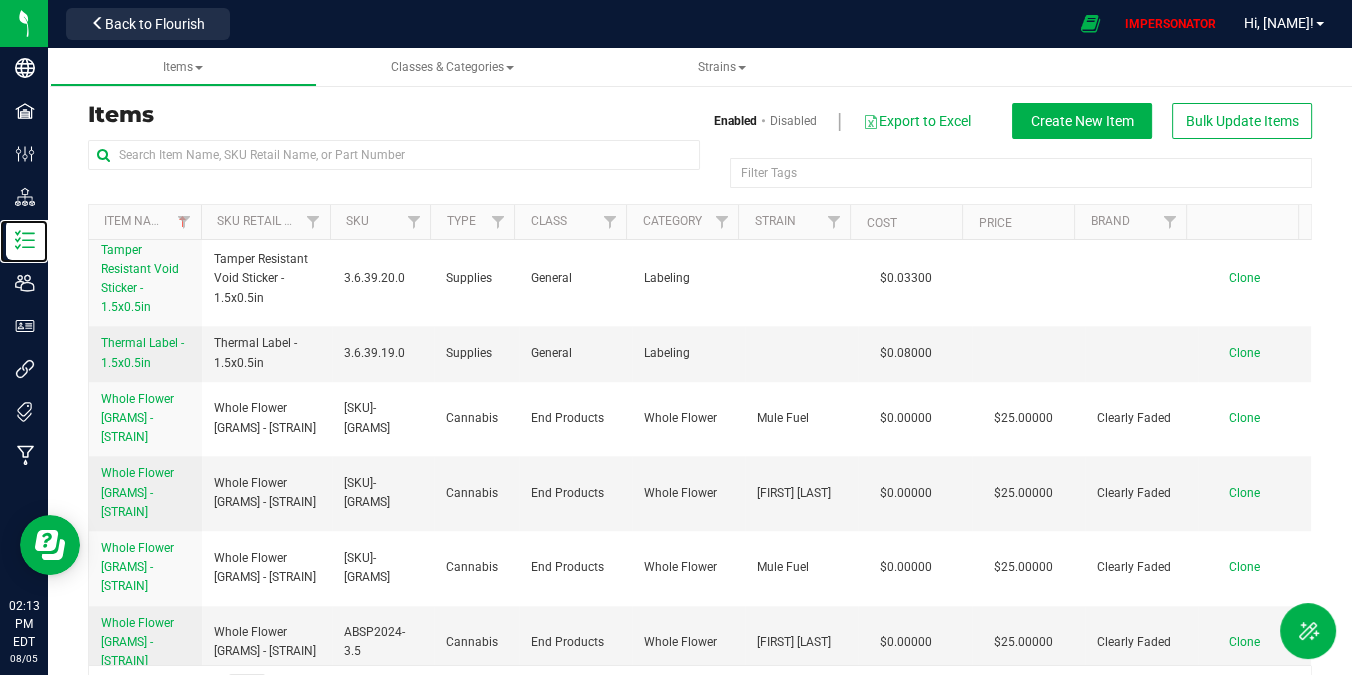 scroll, scrollTop: 1641, scrollLeft: 0, axis: vertical 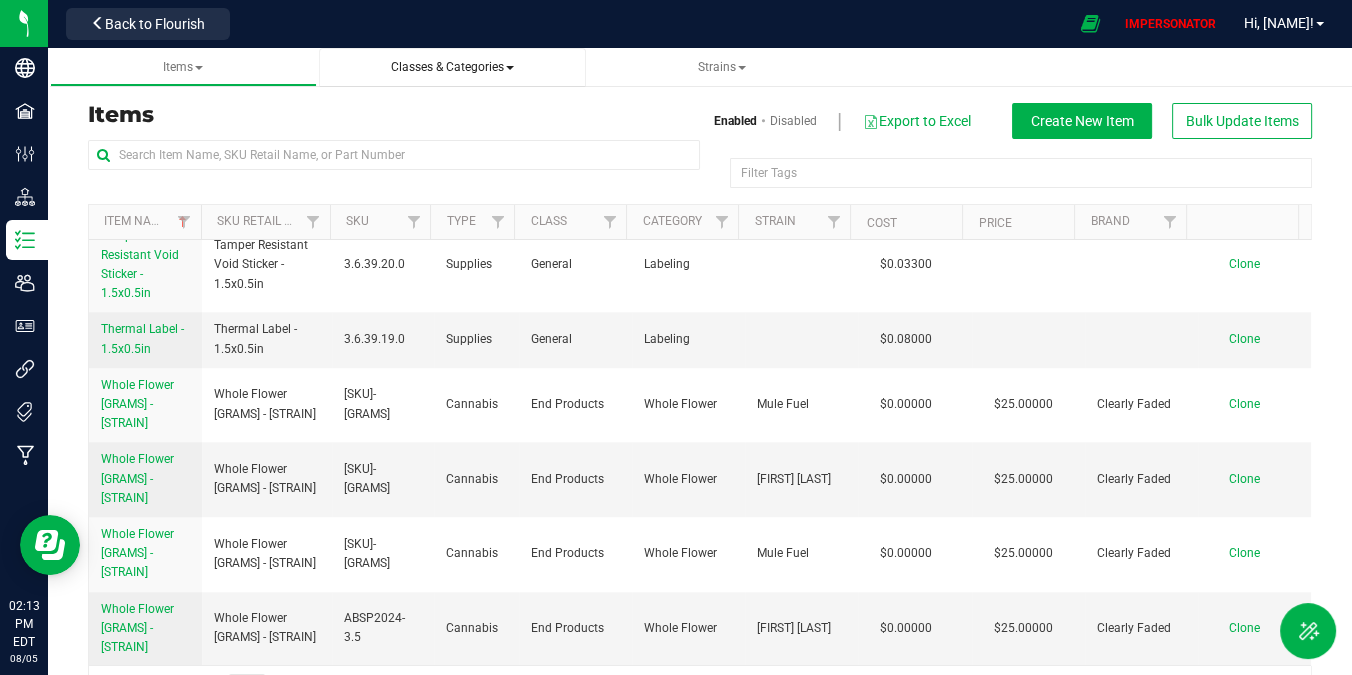 click on "Classes & Categories" at bounding box center (452, 67) 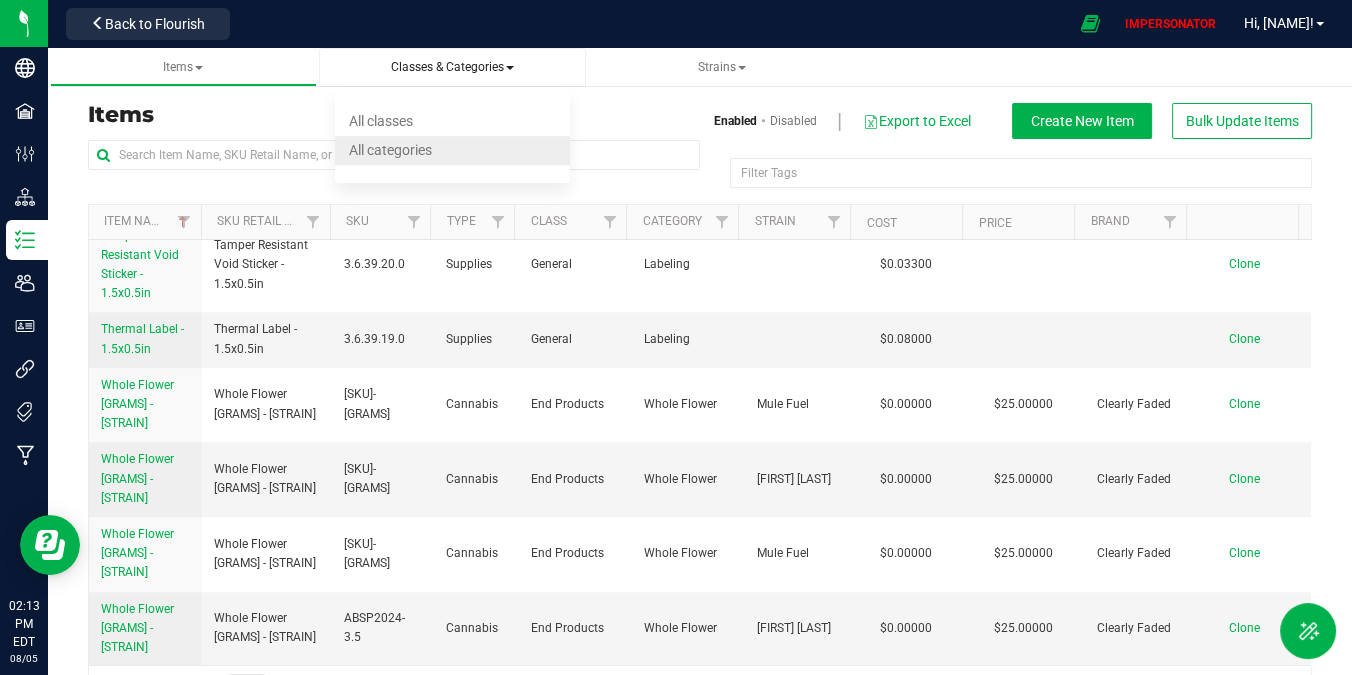 click on "All categories" at bounding box center [452, 150] 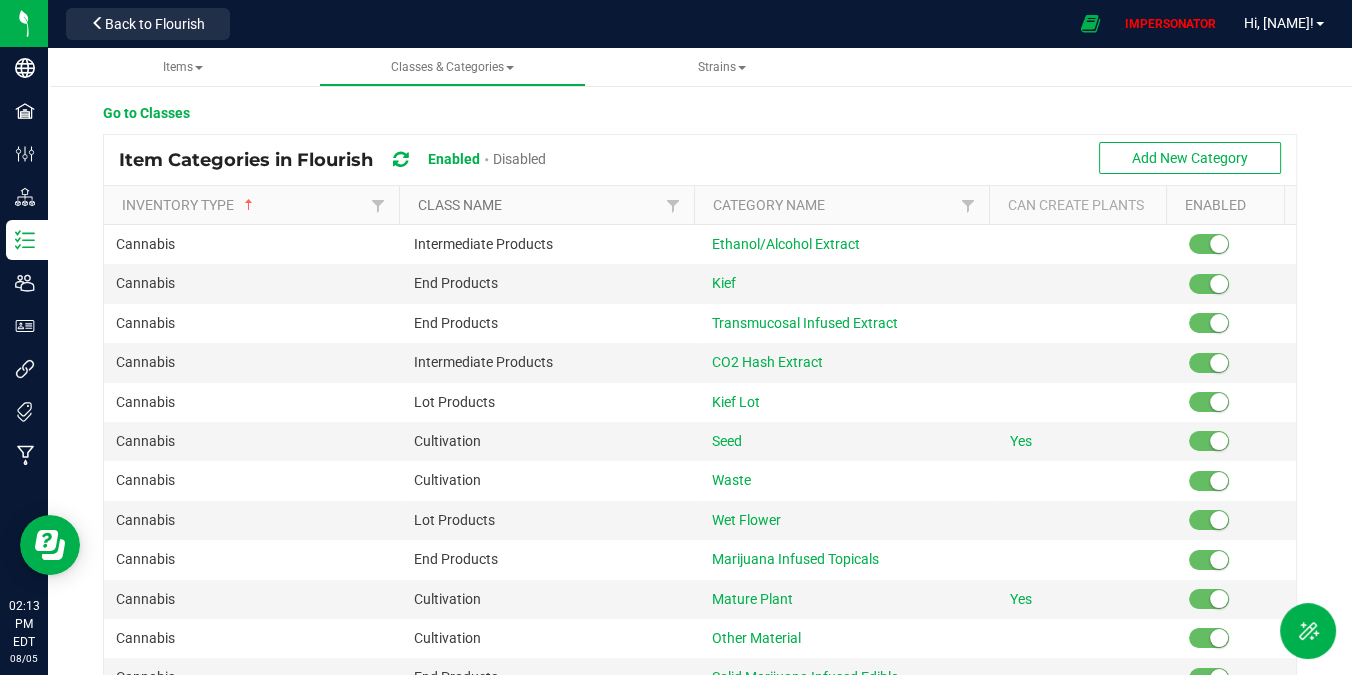 click on "Class Name" at bounding box center (539, 205) 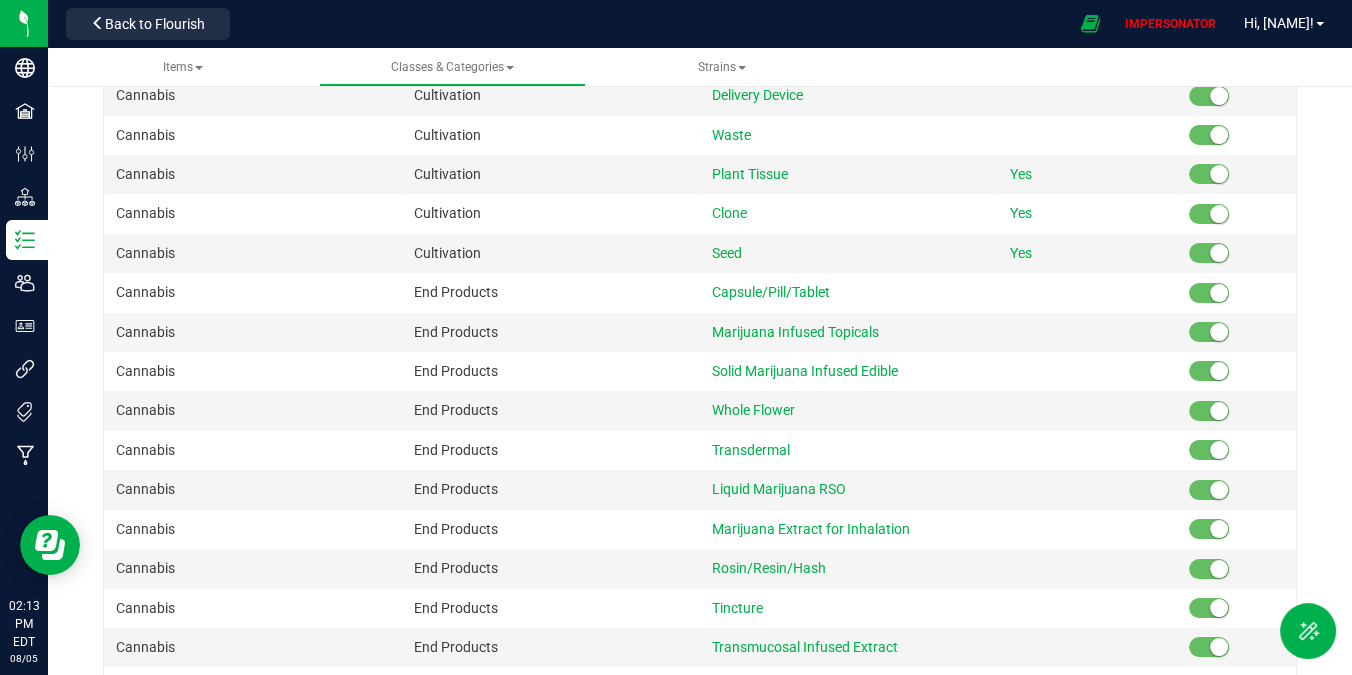 scroll, scrollTop: 0, scrollLeft: 0, axis: both 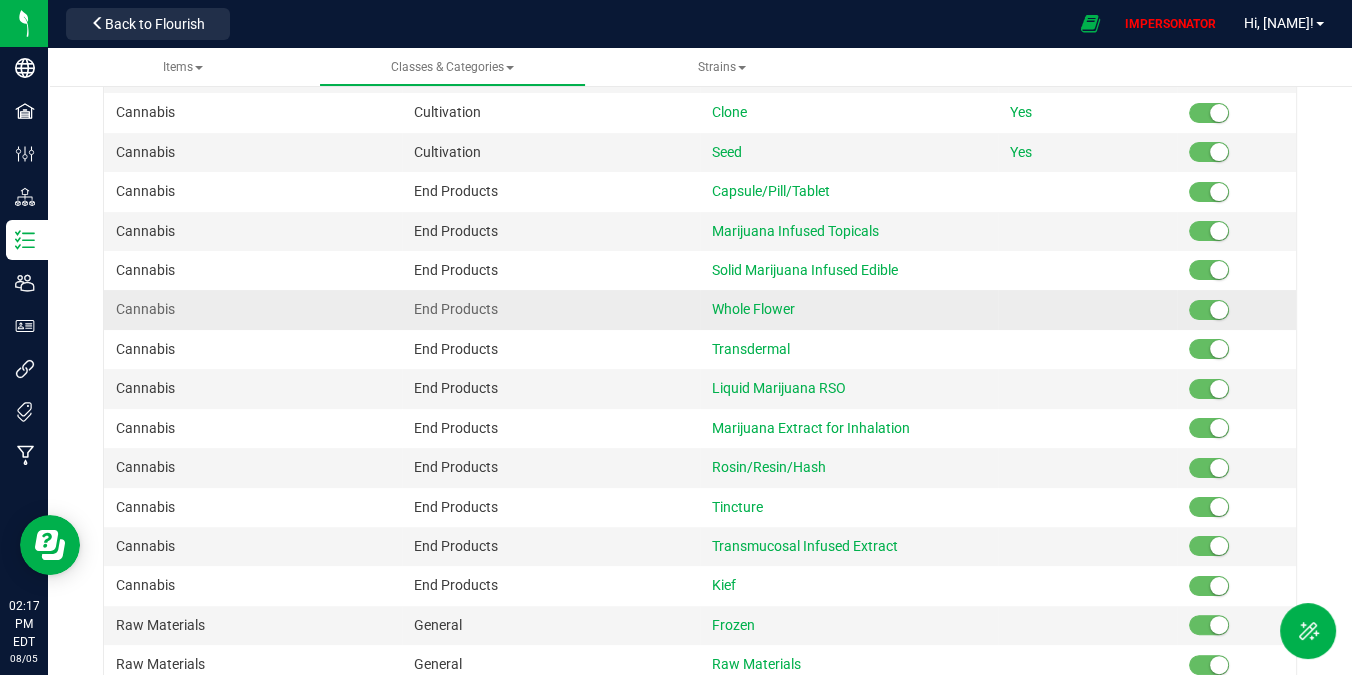 drag, startPoint x: 679, startPoint y: 306, endPoint x: 872, endPoint y: 312, distance: 193.09325 